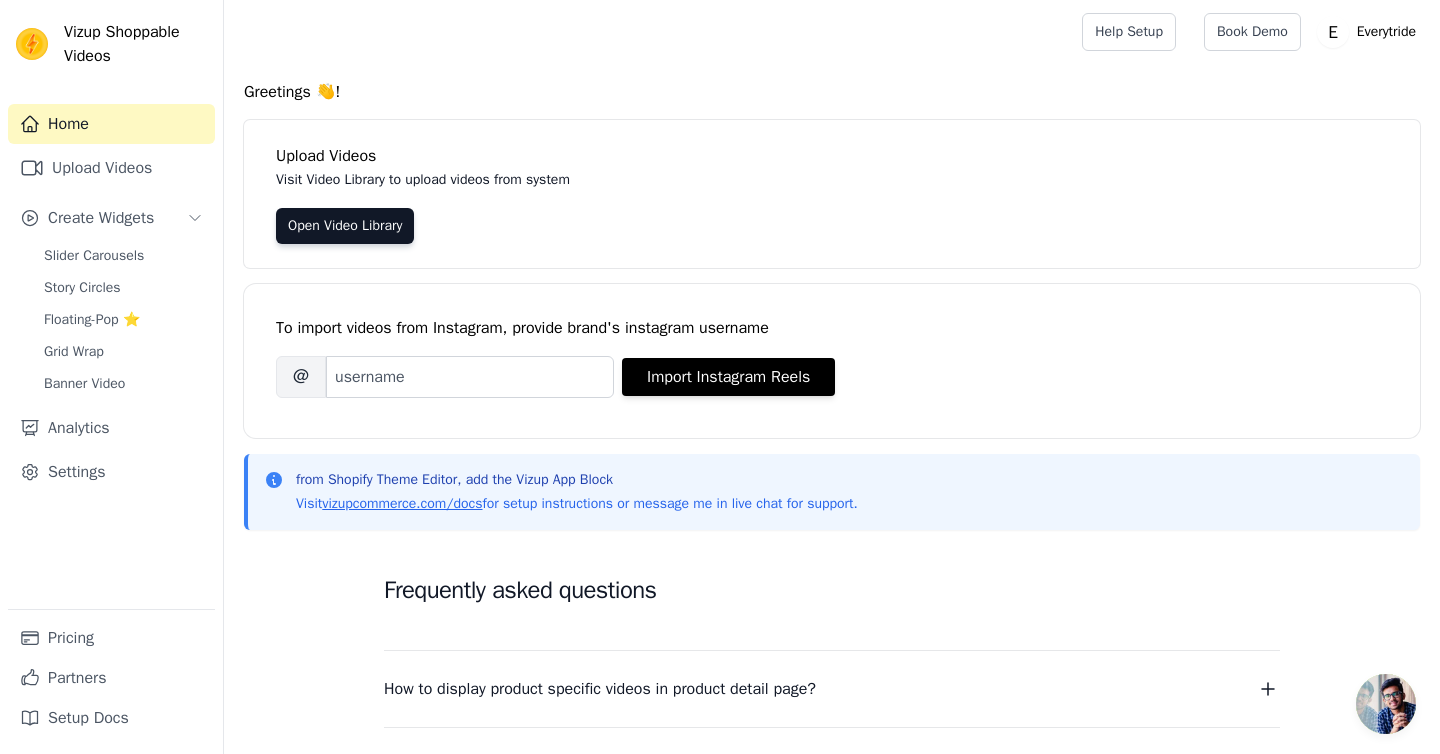 scroll, scrollTop: 0, scrollLeft: 0, axis: both 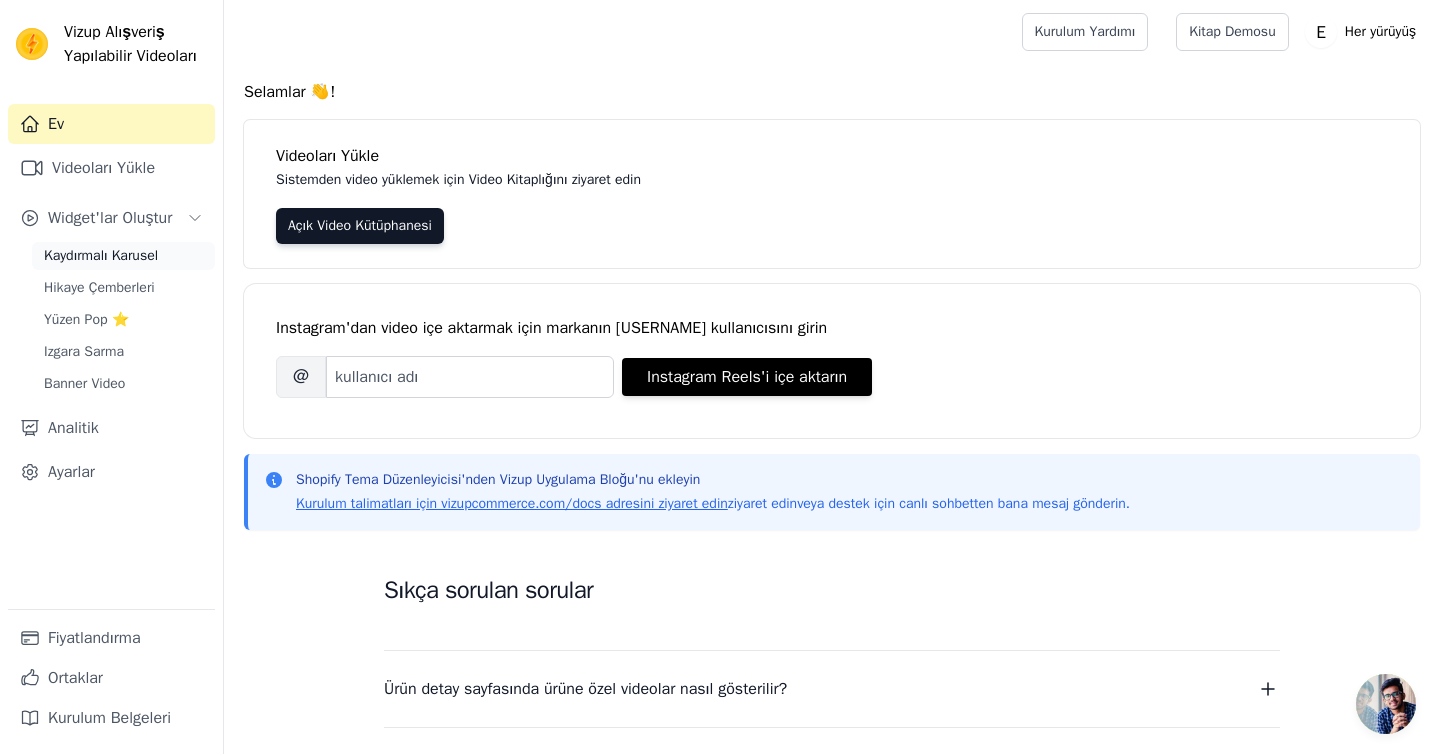 click on "Kaydırmalı Karusel" at bounding box center (101, 255) 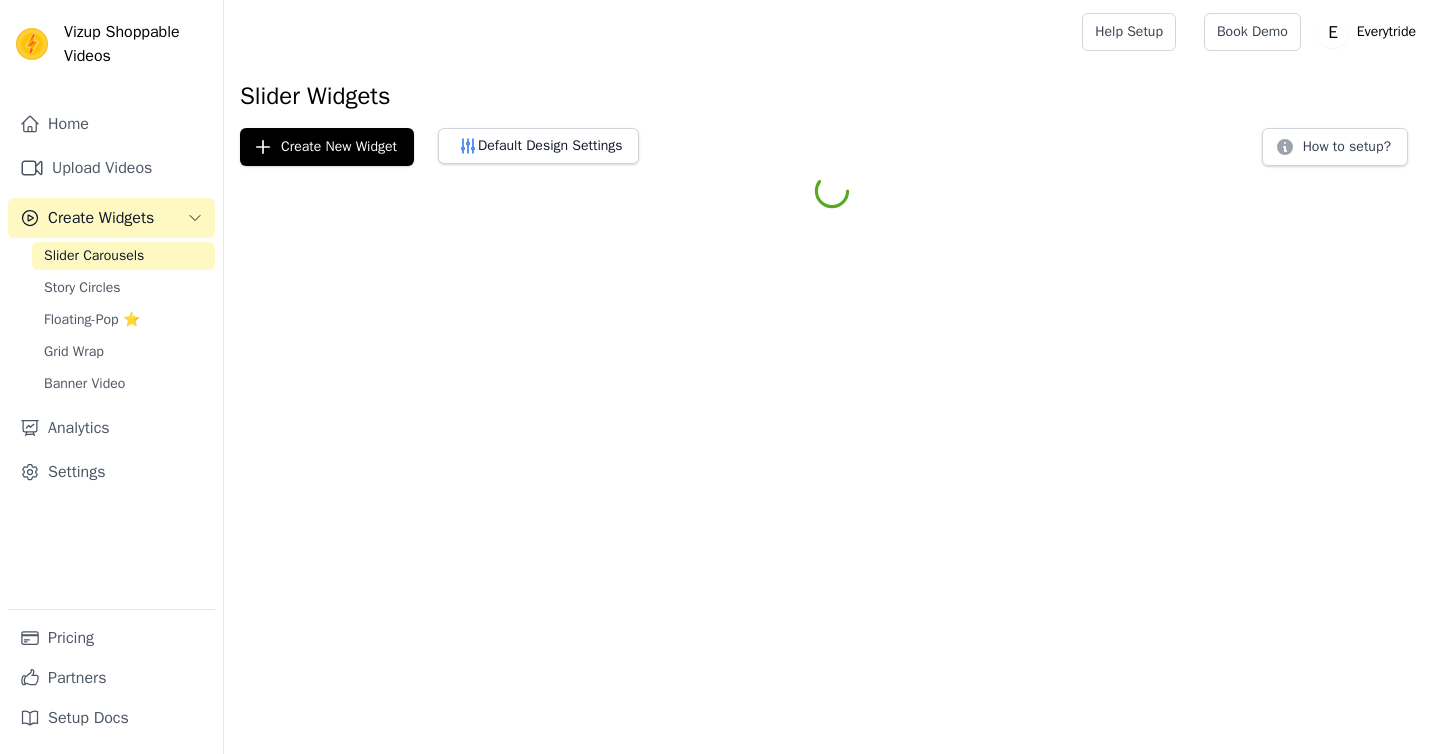 scroll, scrollTop: 0, scrollLeft: 0, axis: both 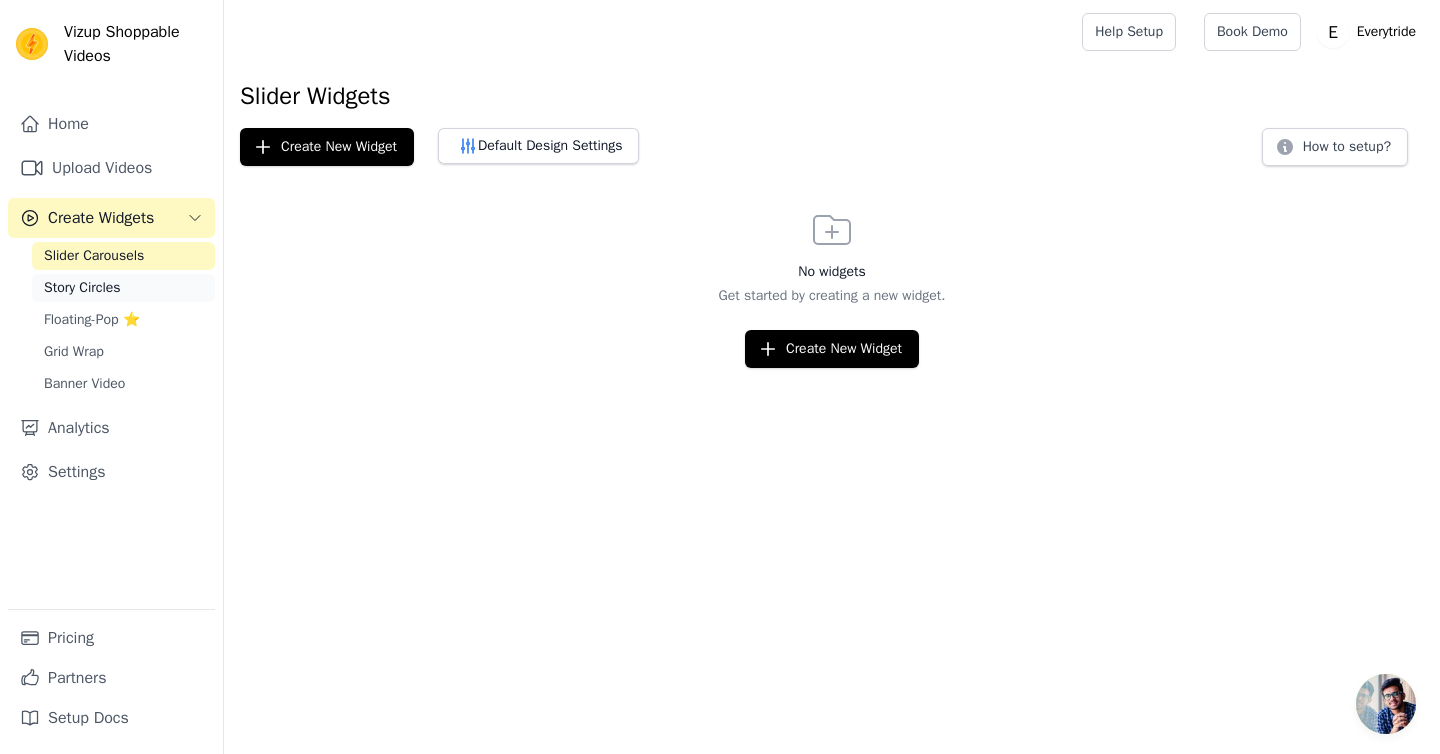 click on "Story Circles" at bounding box center (82, 288) 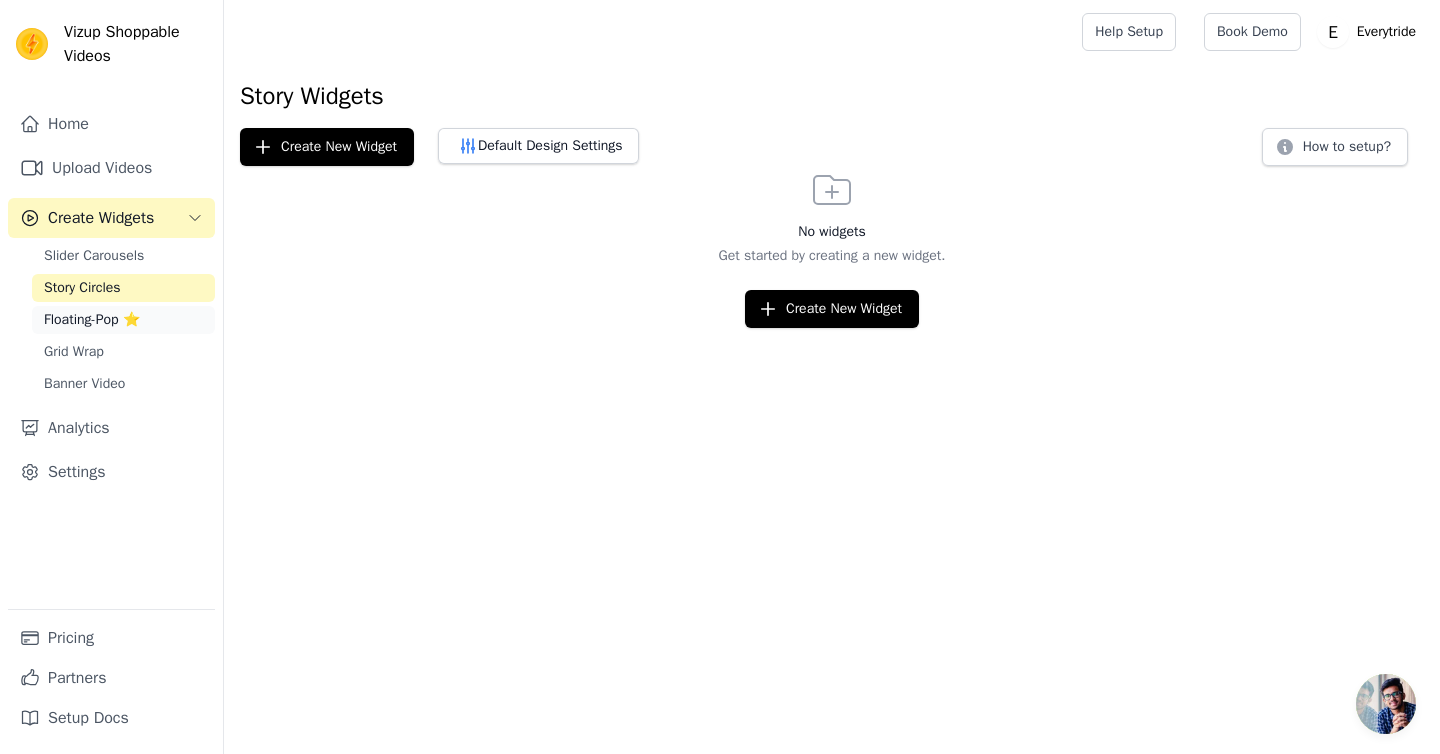 click on "Floating-Pop ⭐" at bounding box center (92, 320) 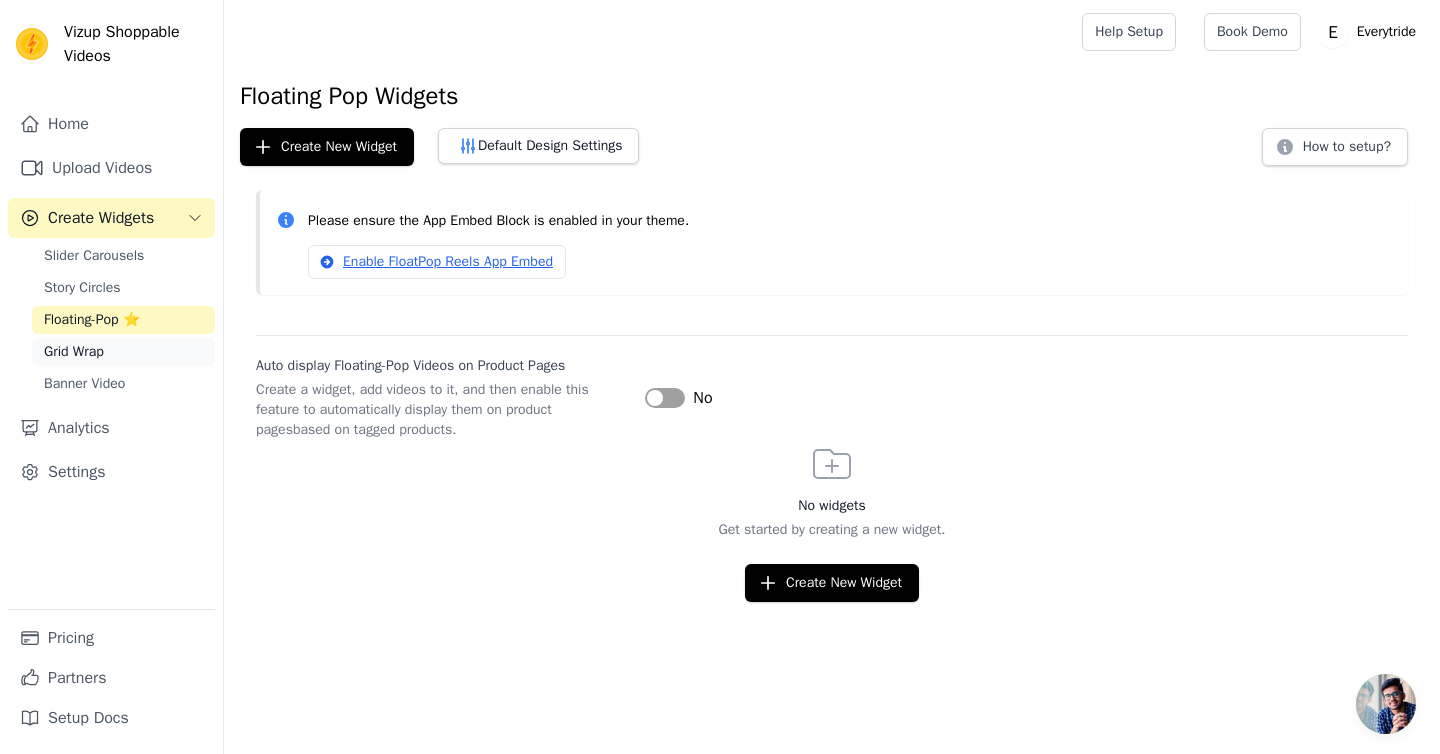 click on "Grid Wrap" at bounding box center (74, 352) 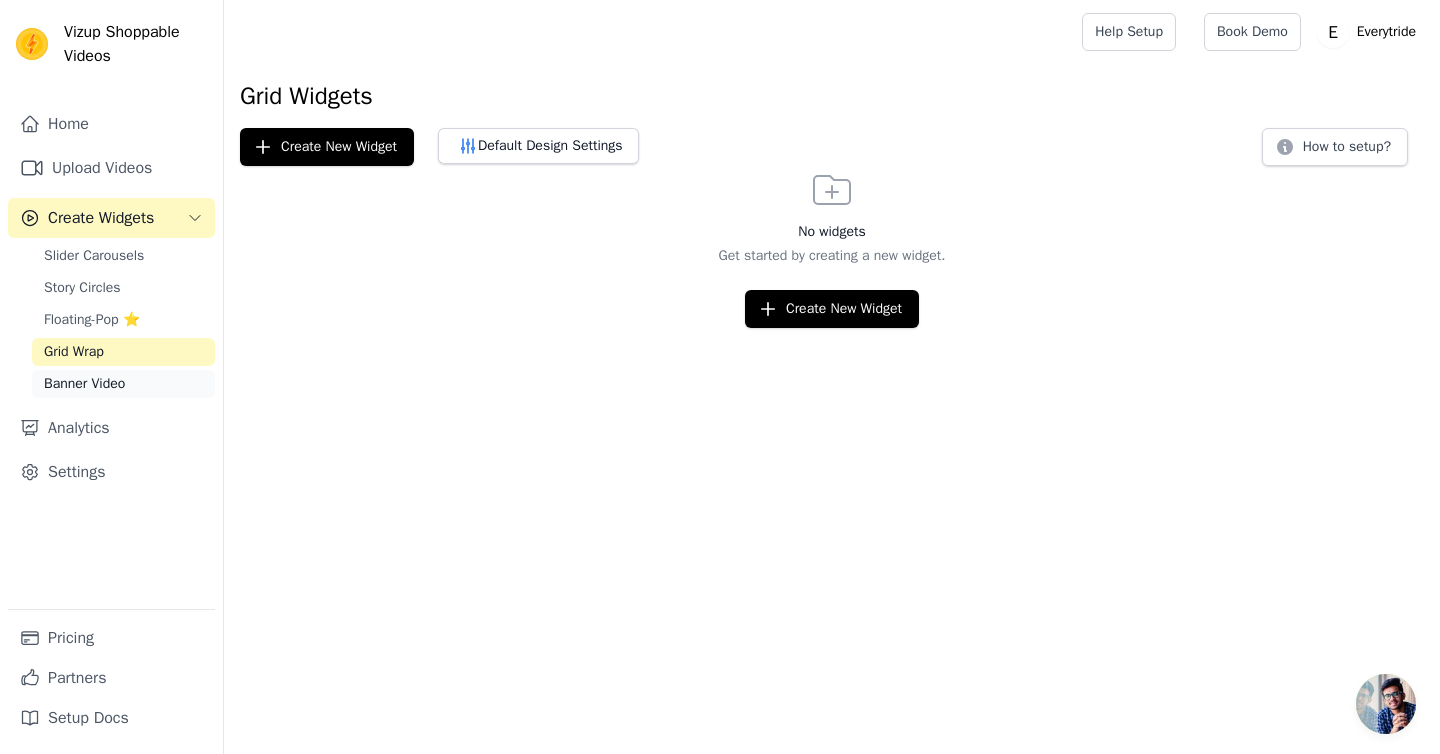 click on "Banner Video" at bounding box center [84, 384] 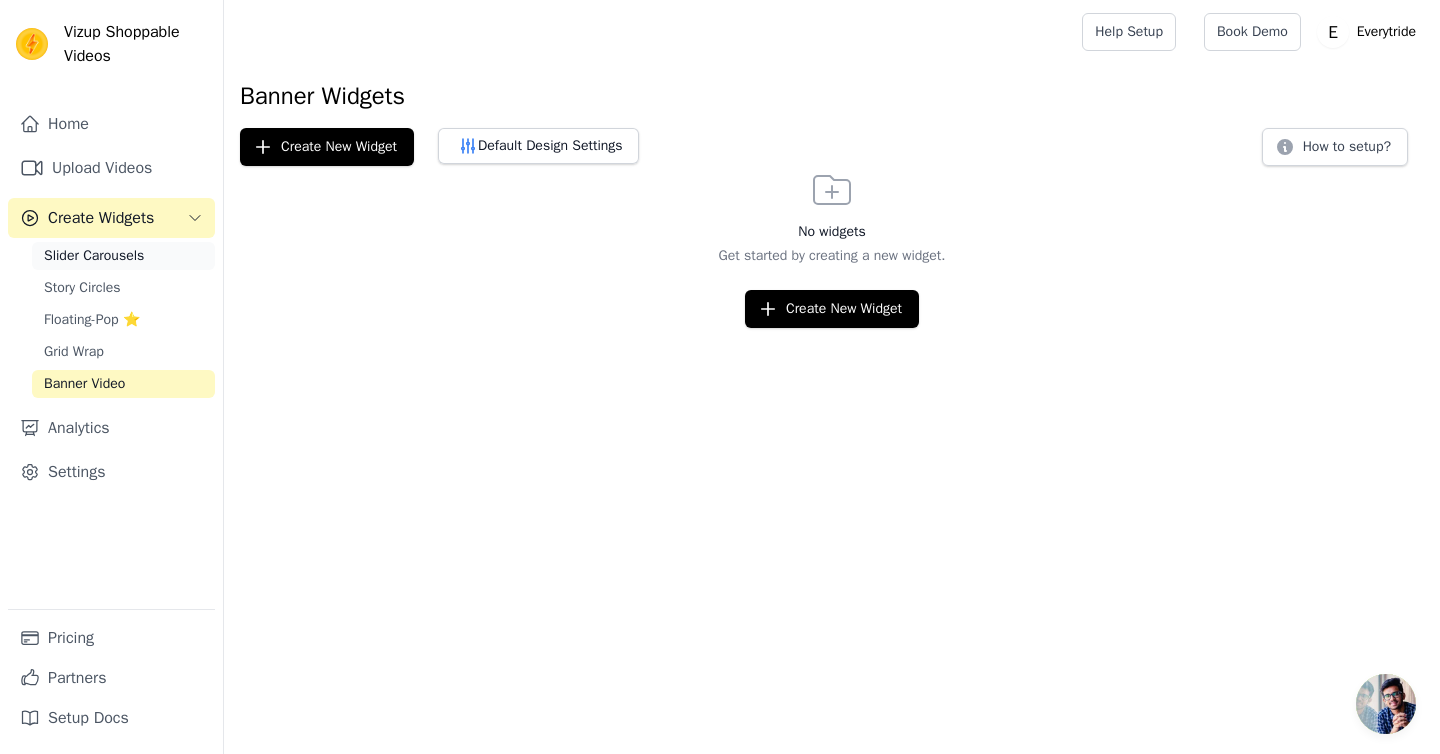 click on "Slider Carousels" at bounding box center [94, 256] 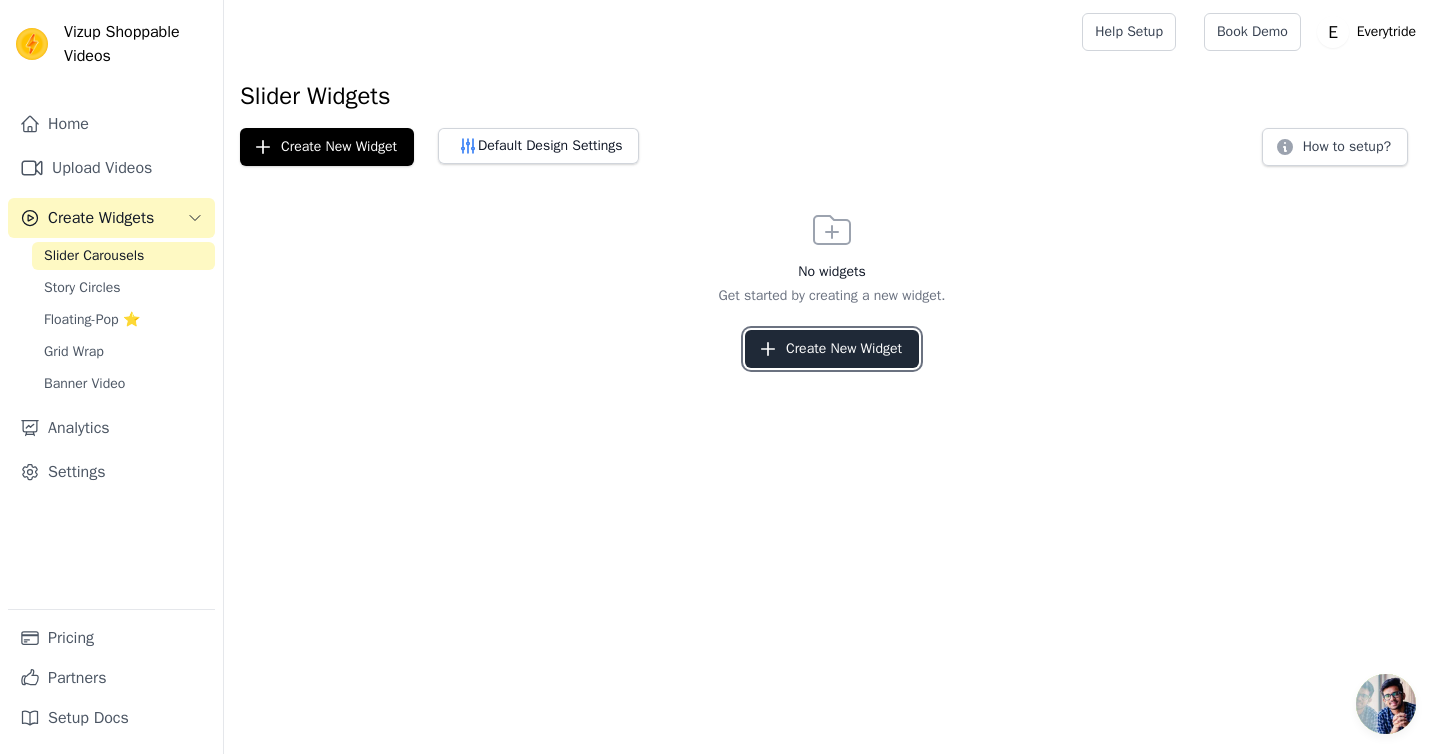 click on "Create New Widget" at bounding box center [832, 349] 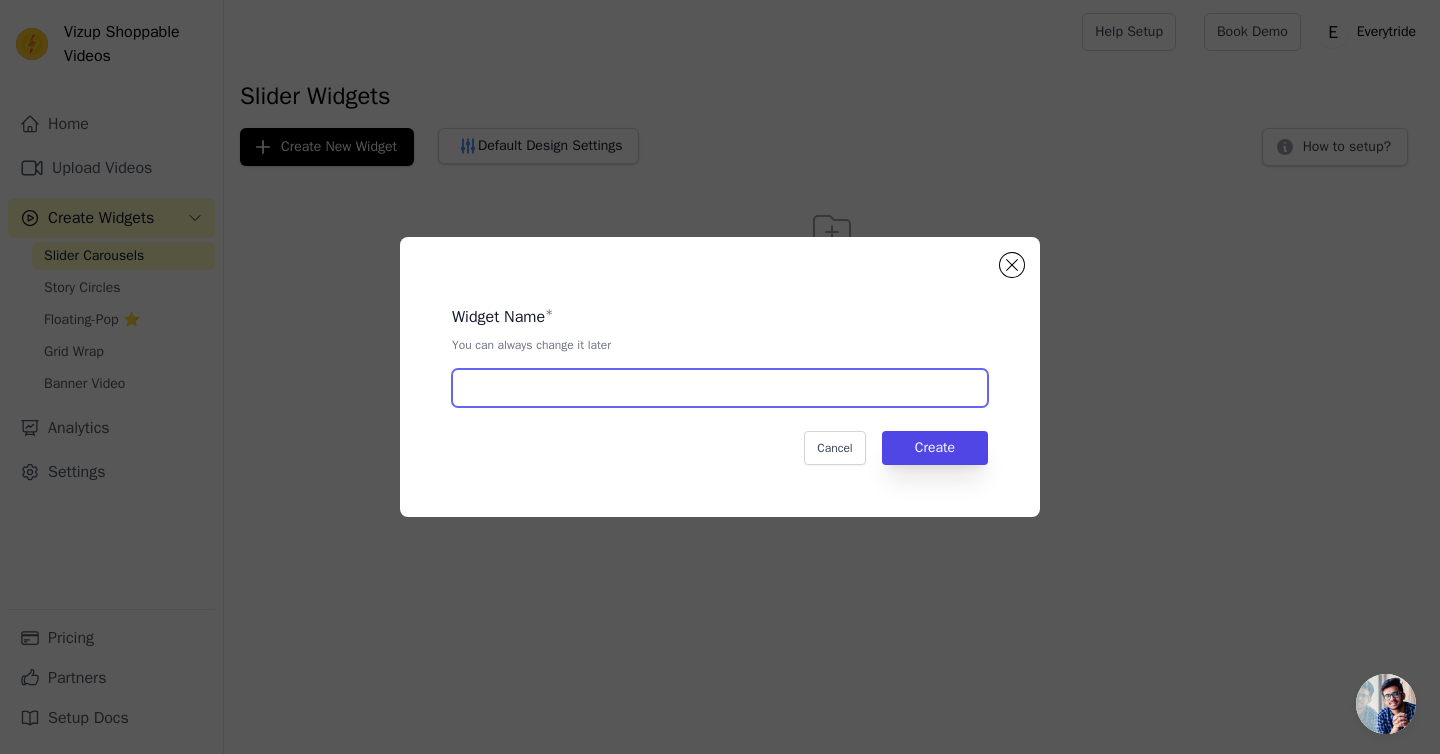 click at bounding box center [720, 388] 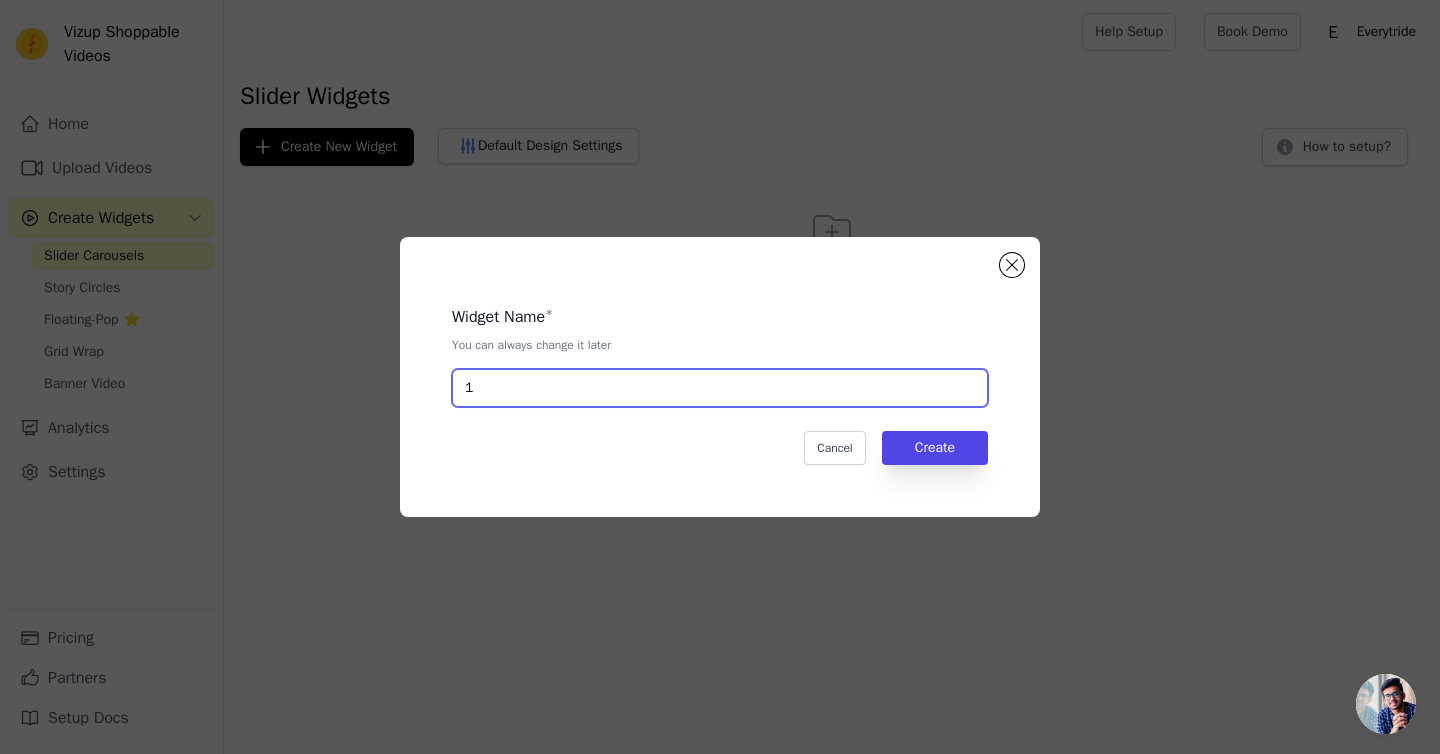 type on "1" 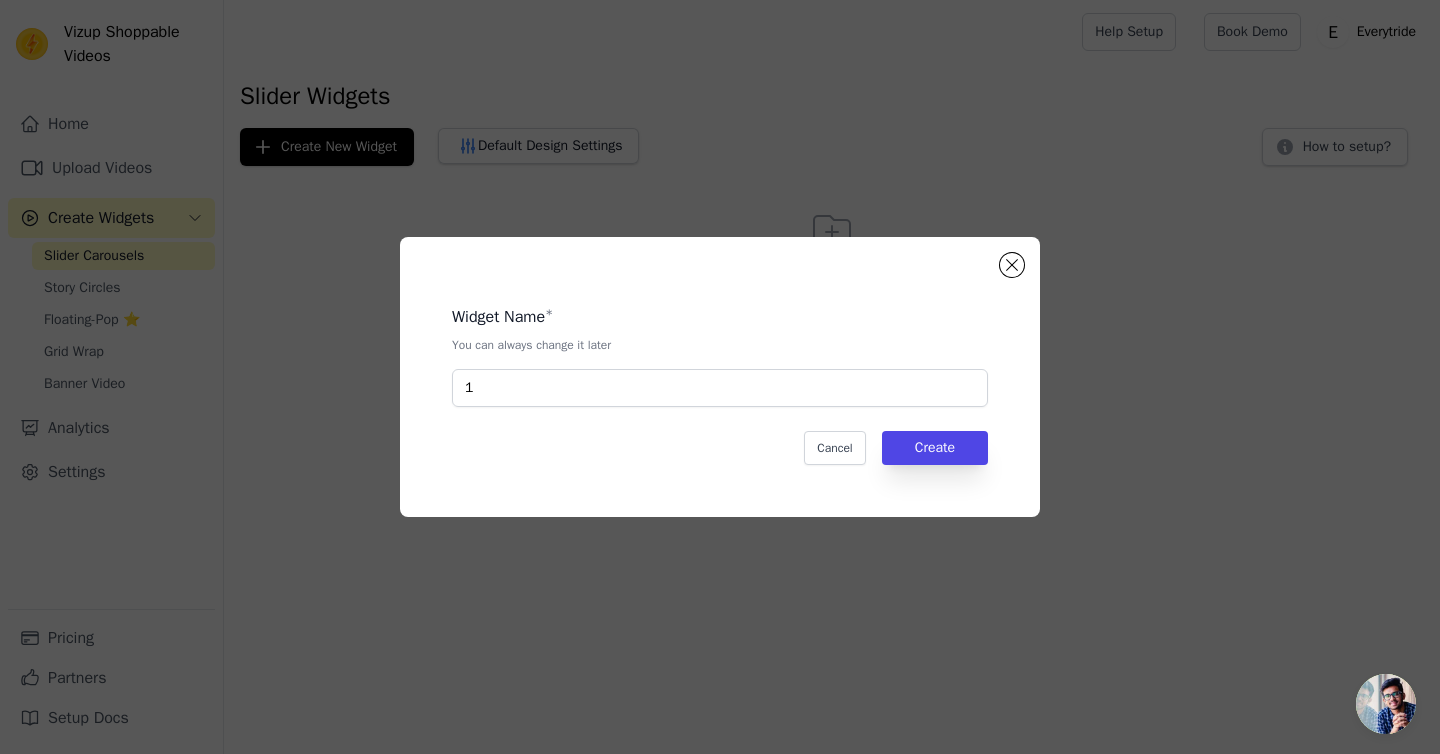 click on "Widget Name   *   You can always change it later   1     Cancel   Create" at bounding box center (720, 377) 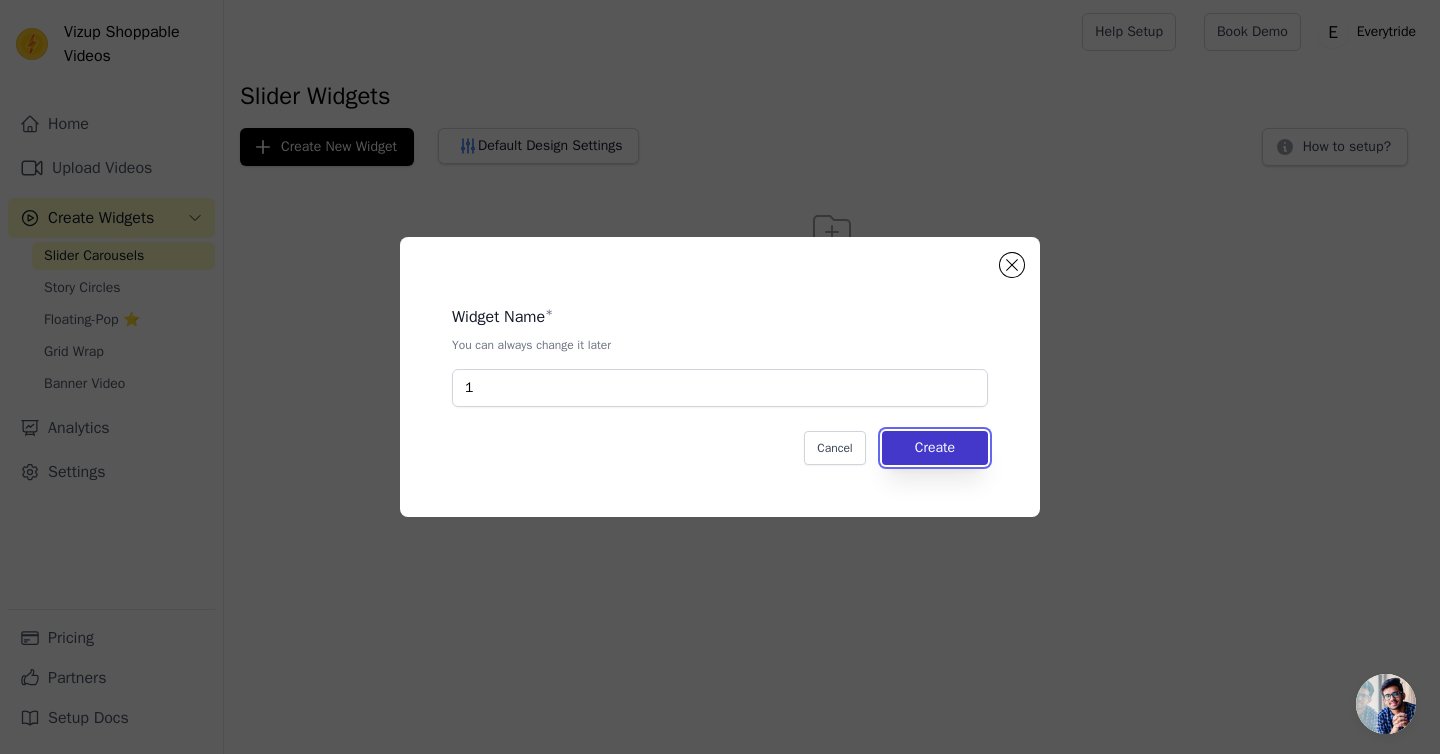 click on "Create" at bounding box center (935, 448) 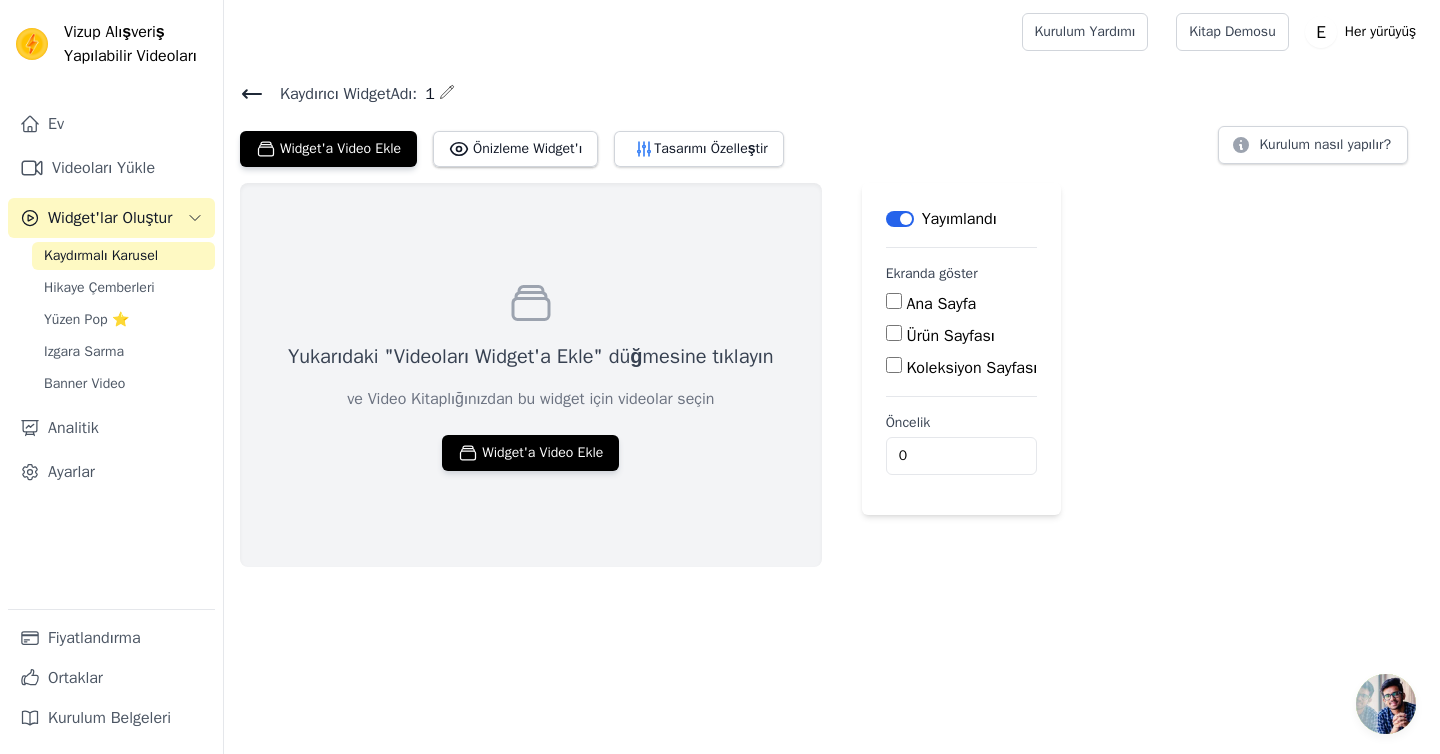 click on "Ürün Sayfası" at bounding box center [894, 333] 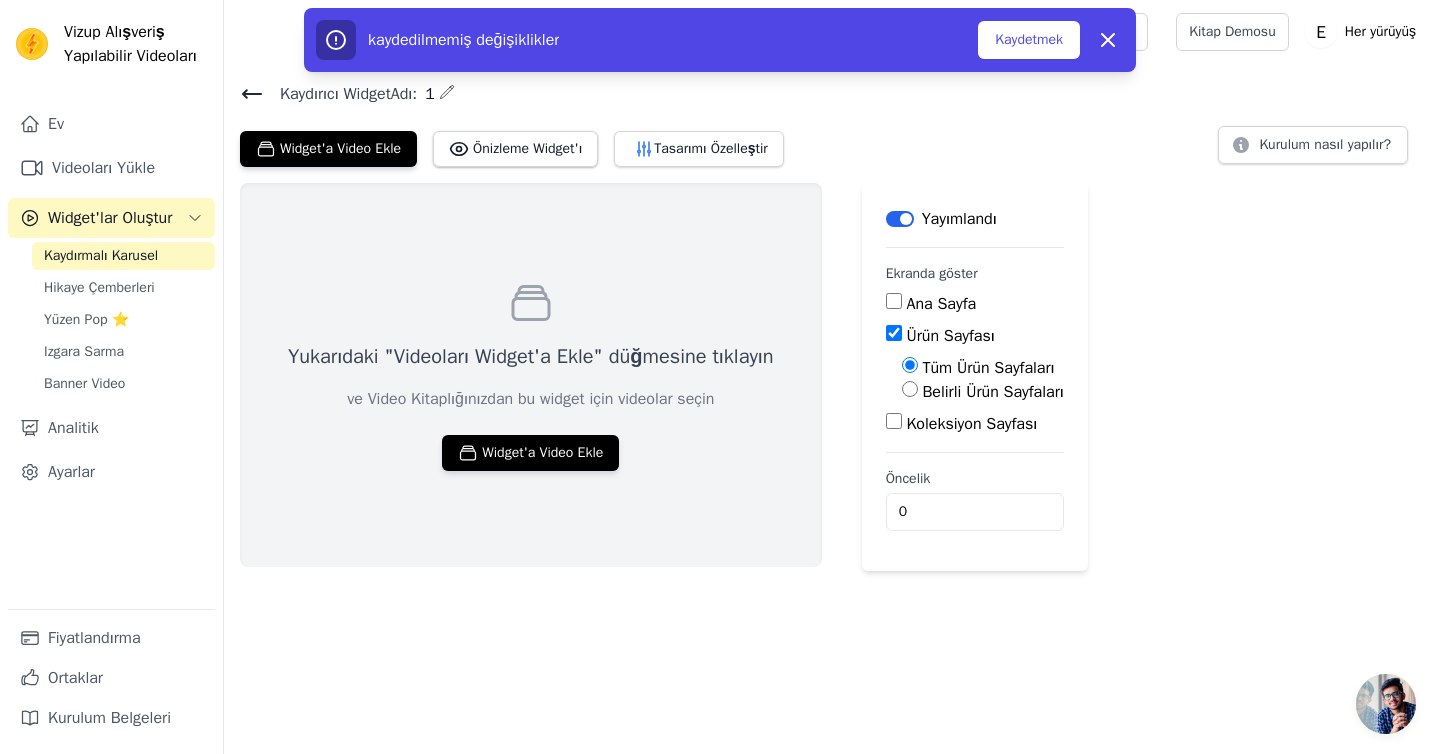 click on "Belirli Ürün Sayfaları" at bounding box center (910, 389) 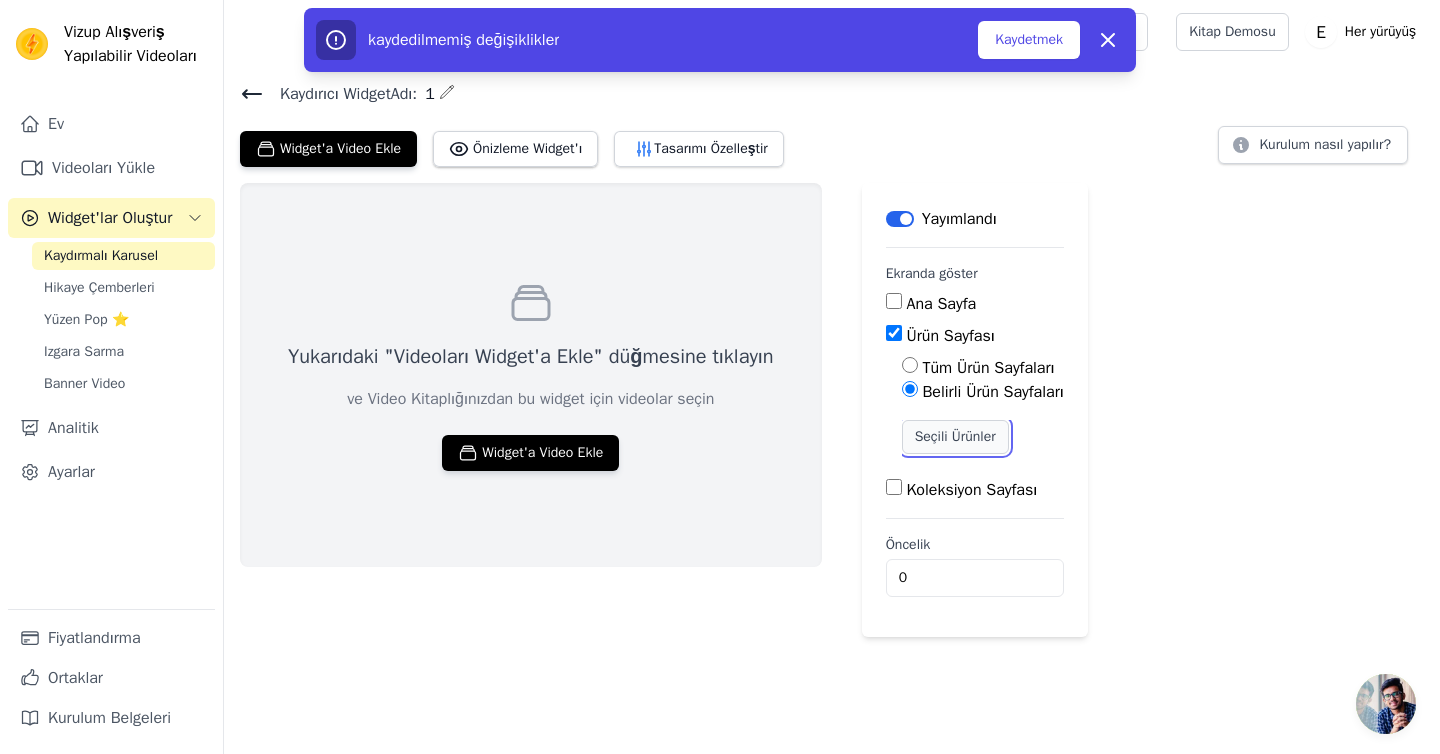 click on "Seçili Ürünler" at bounding box center [955, 436] 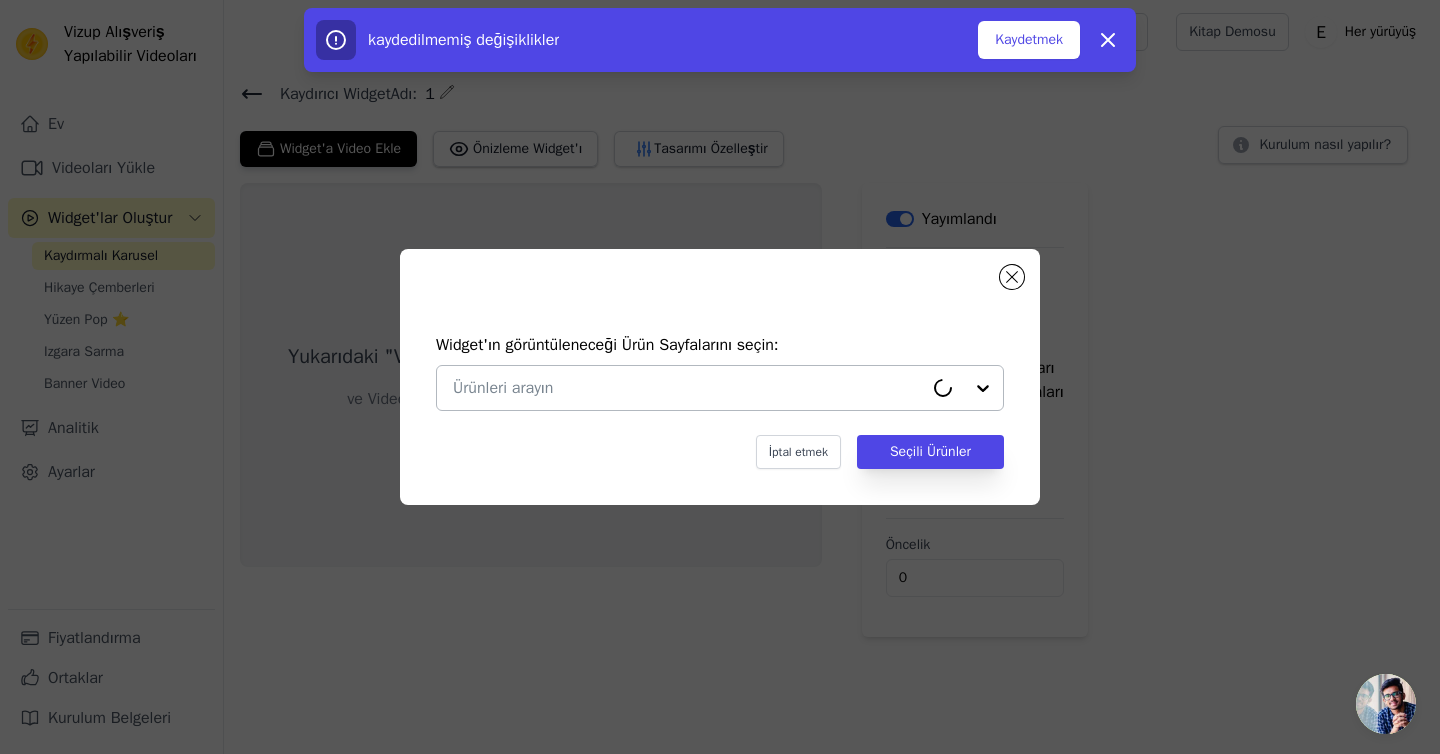 click at bounding box center (688, 388) 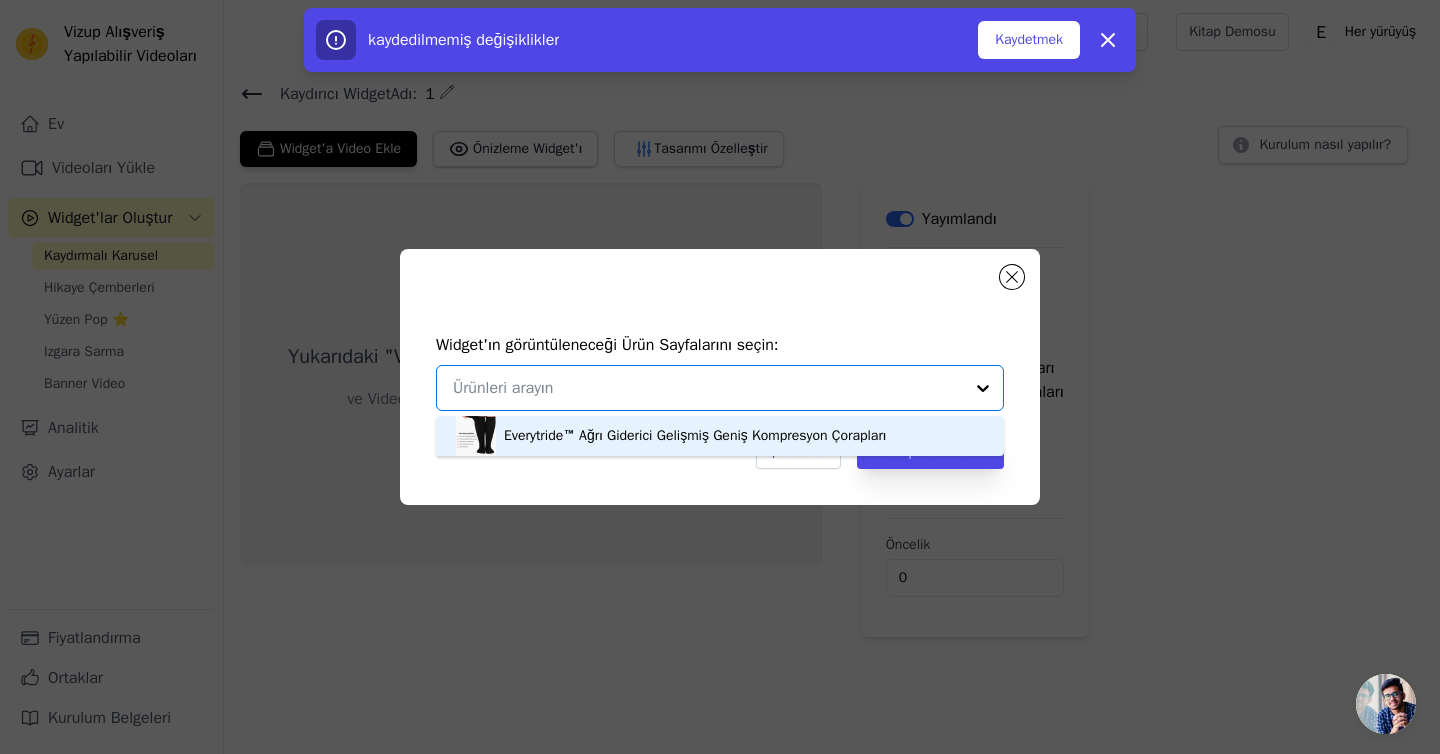 click on "Everytride™ Ağrı Giderici Gelişmiş Geniş Kompresyon Çorapları" at bounding box center (695, 436) 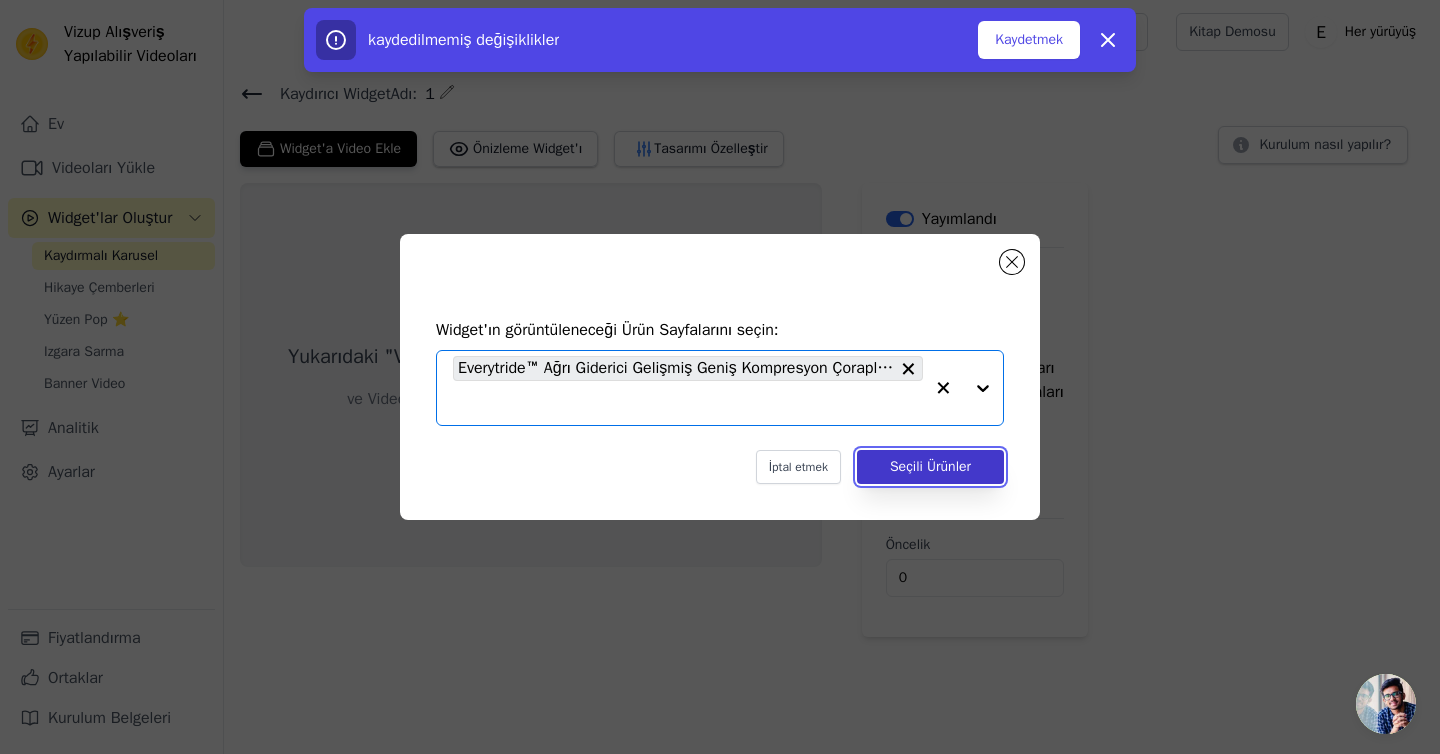 click on "Seçili Ürünler" at bounding box center (930, 466) 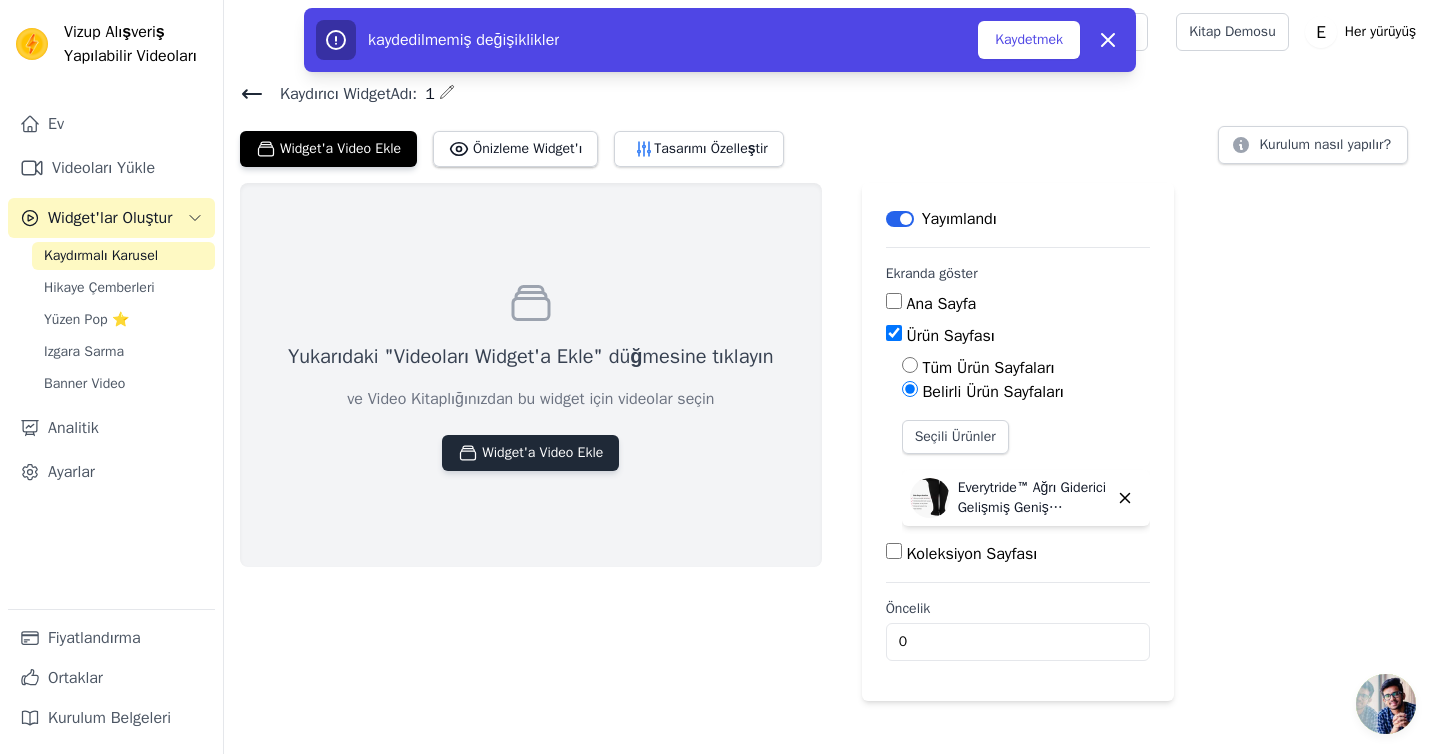 click on "Widget'a Video Ekle" at bounding box center (542, 452) 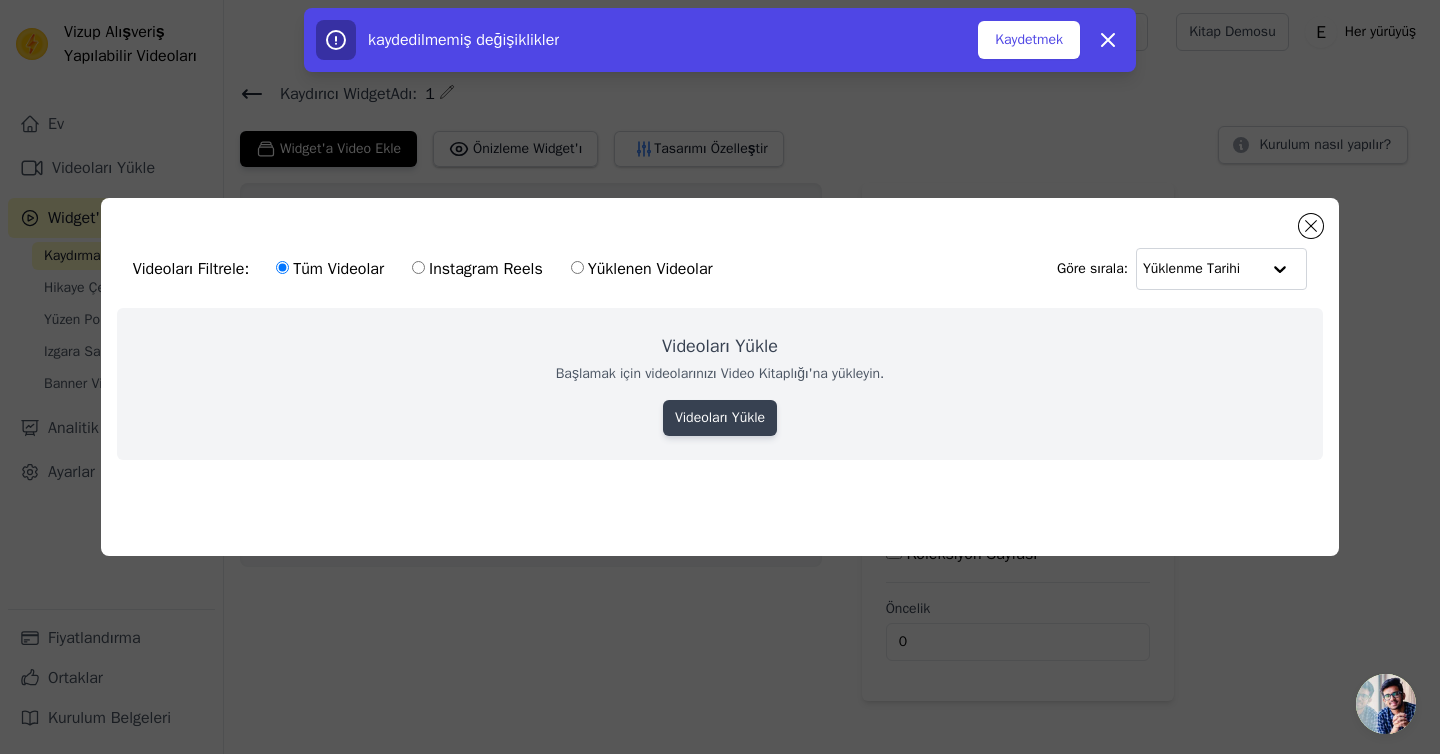 click on "Videoları Yükle" at bounding box center (720, 418) 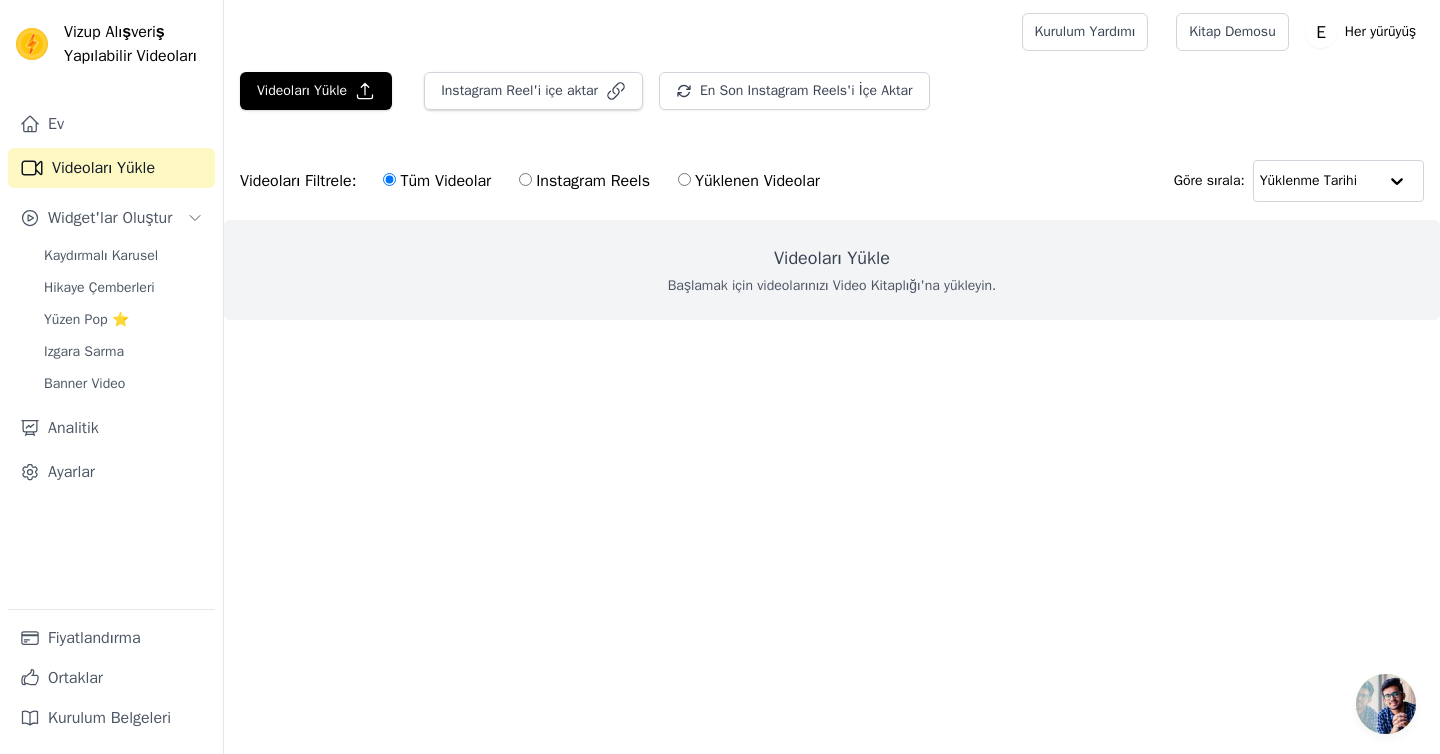 click on "Videoları Yükle   Başlamak için videolarınızı Video Kitaplığı'na yükleyin." at bounding box center (832, 270) 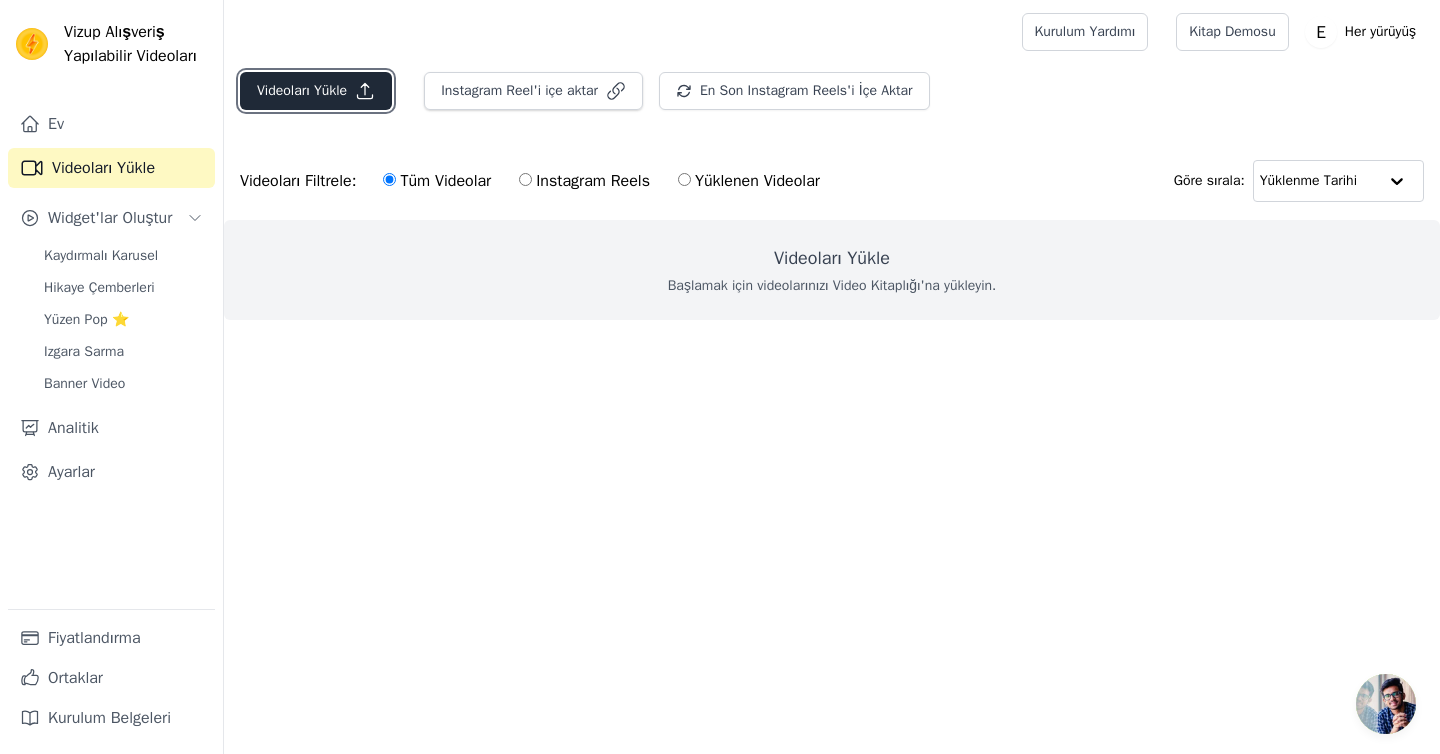click on "Videoları Yükle" at bounding box center [316, 91] 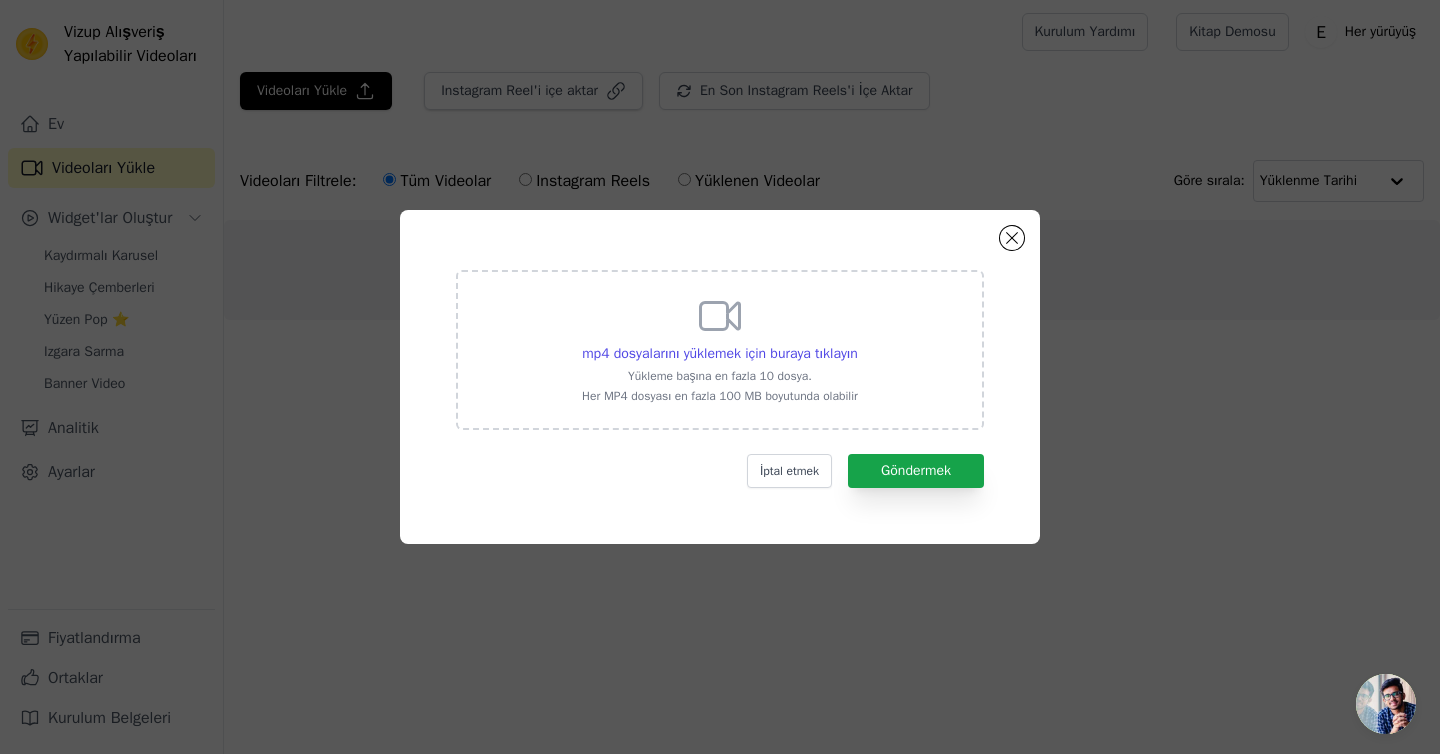 click on "Yükleme başına en fazla 10 dosya." at bounding box center (720, 376) 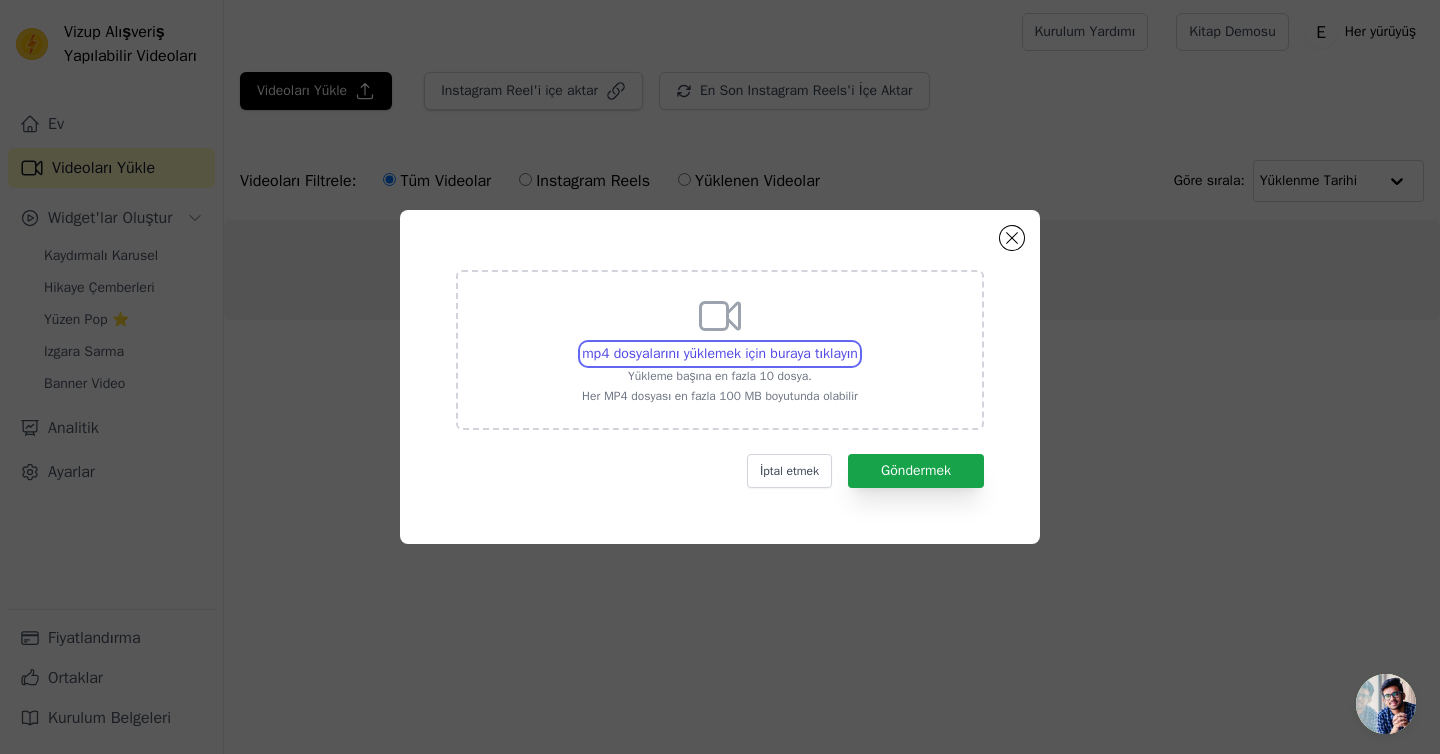 click on "mp4 dosyalarını yüklemek için buraya tıklayın     Yükleme başına en fazla 10 dosya.   Her MP4 dosyası en fazla 100 MB boyutunda olabilir" at bounding box center (857, 343) 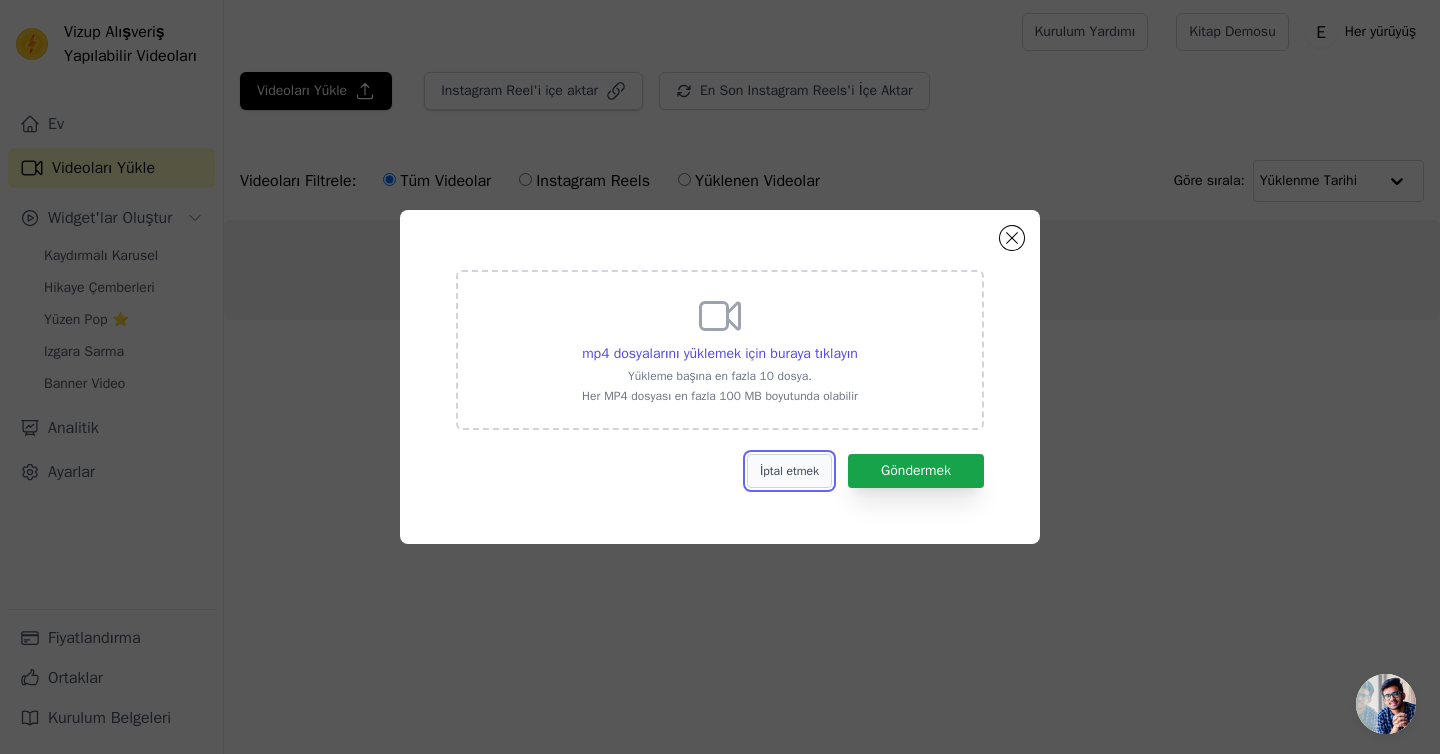 click on "İptal etmek" at bounding box center (789, 471) 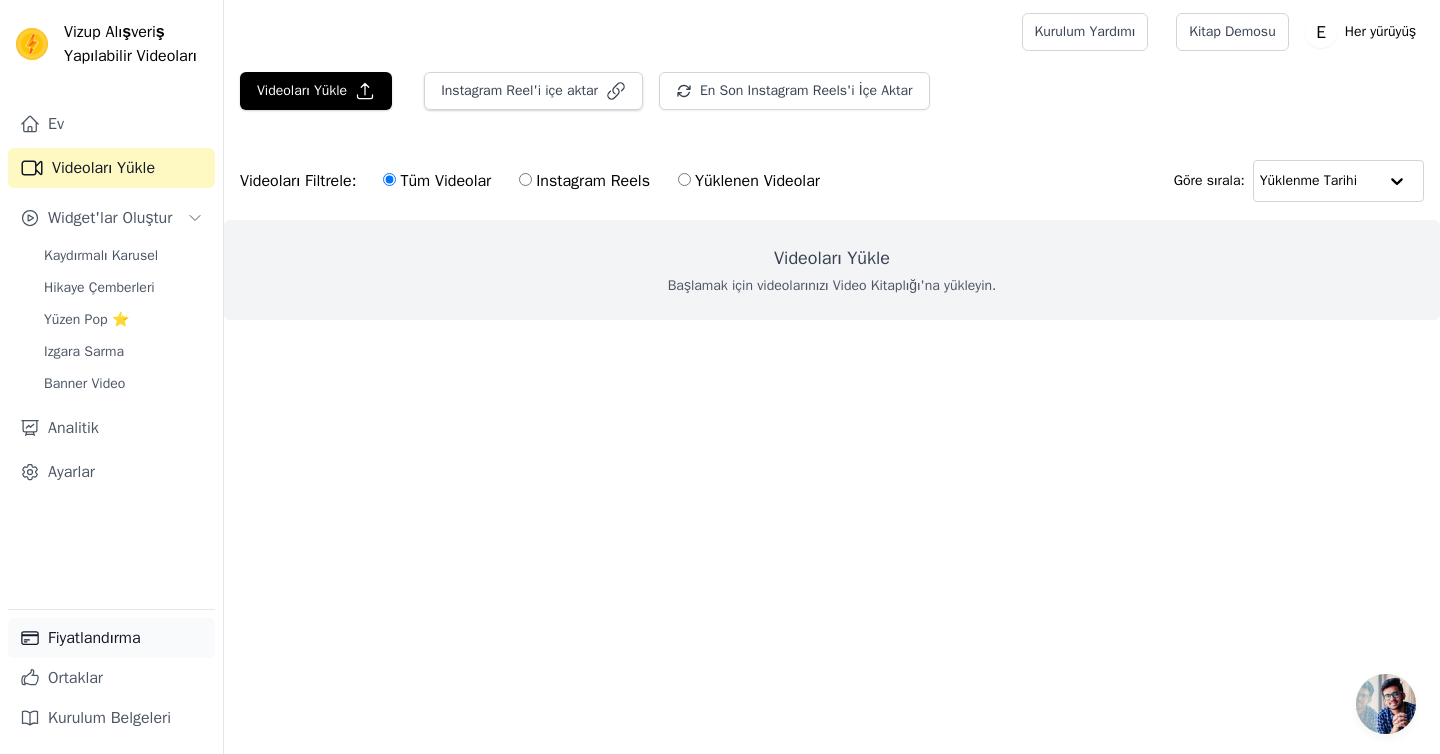 click on "Fiyatlandırma" at bounding box center (94, 638) 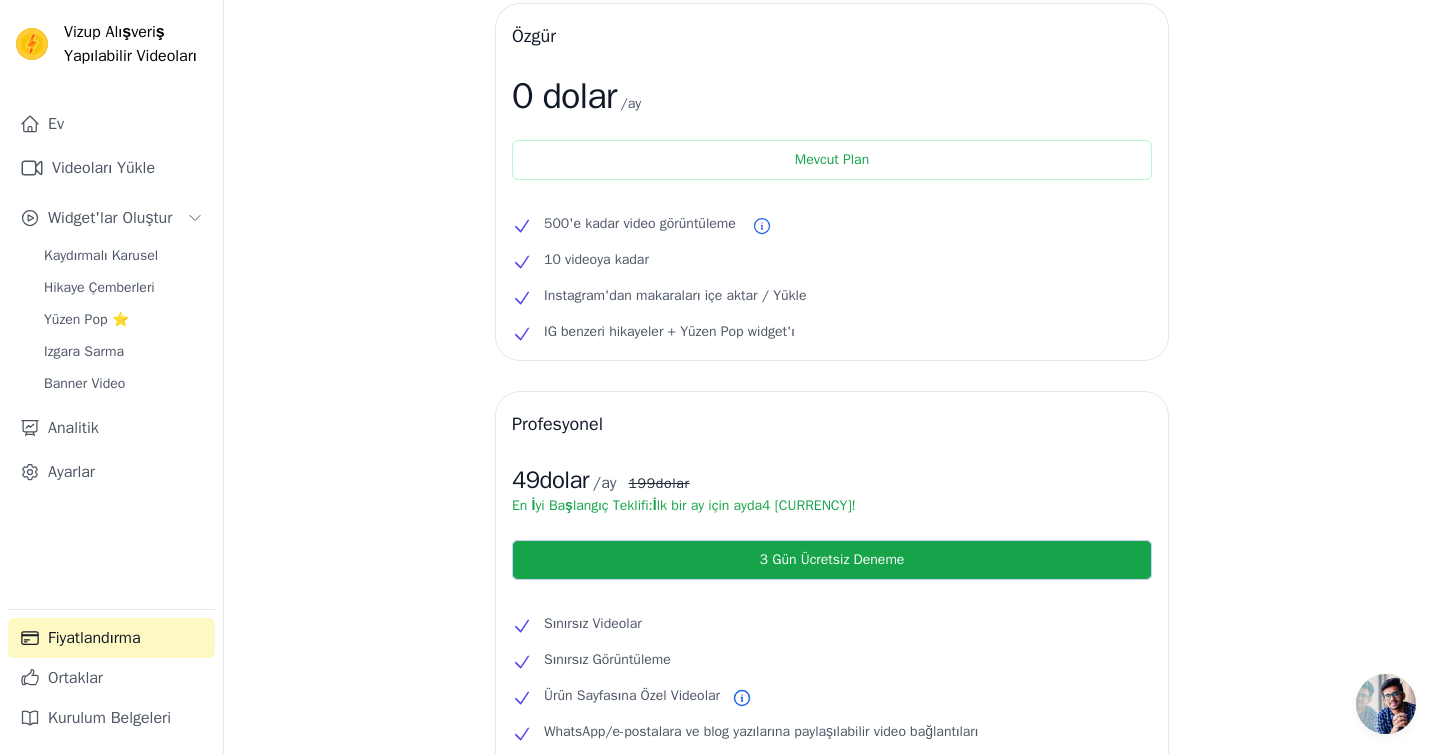 scroll, scrollTop: 0, scrollLeft: 0, axis: both 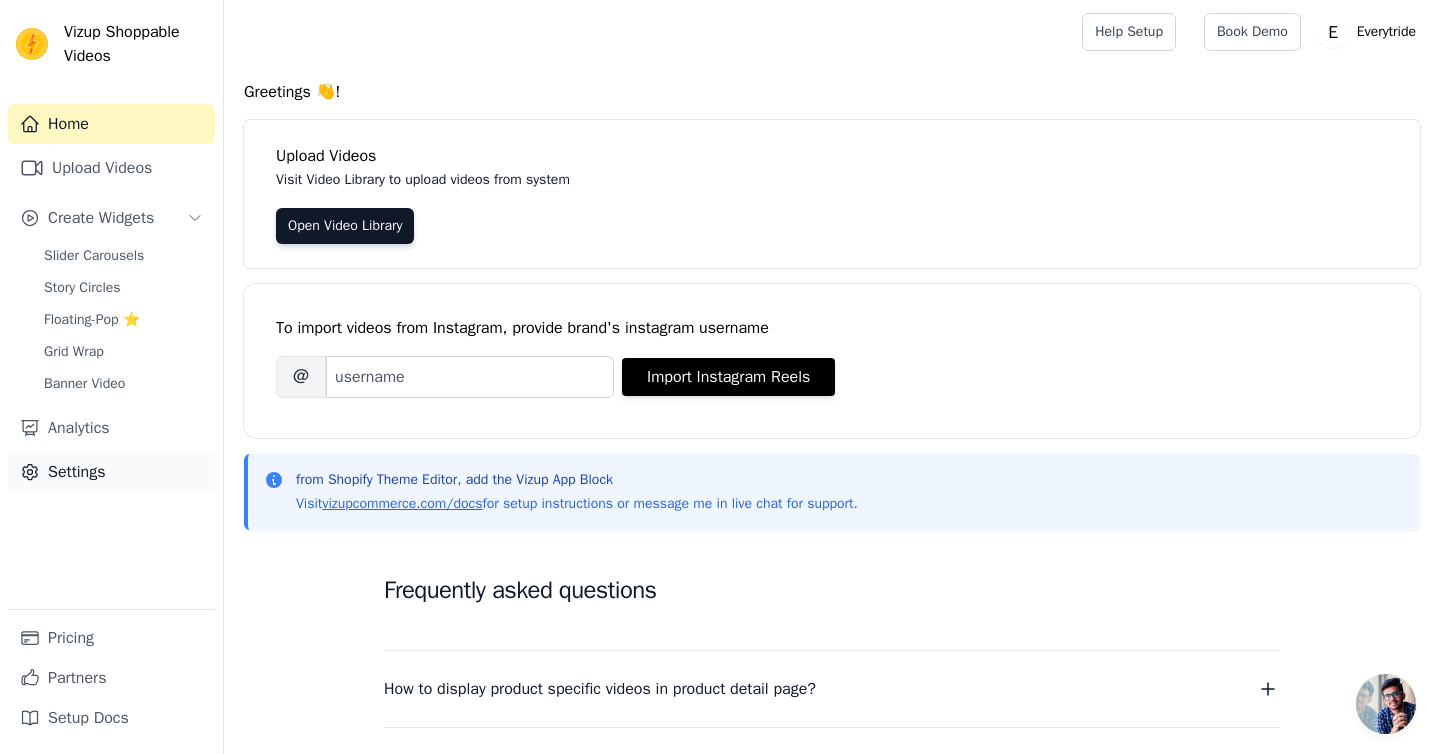click on "Settings" at bounding box center (111, 472) 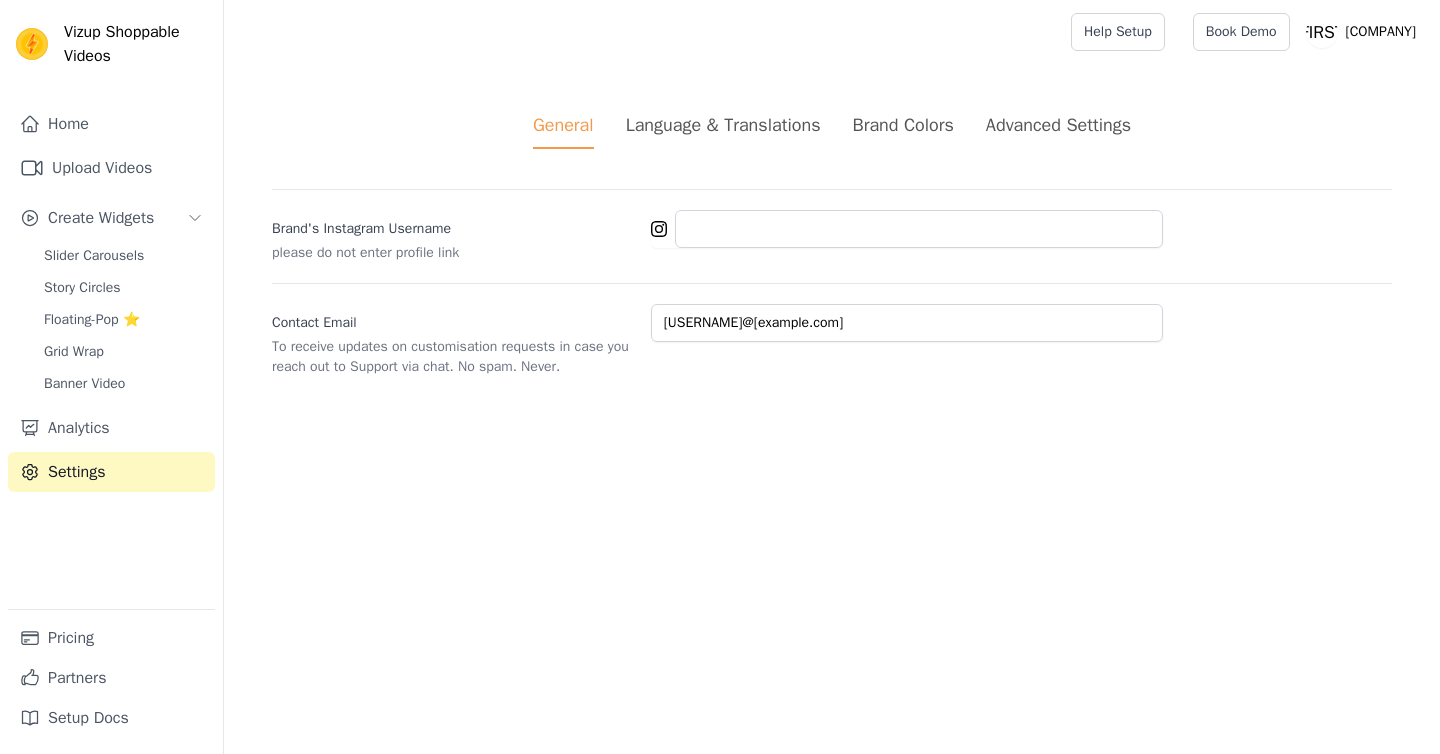 scroll, scrollTop: 0, scrollLeft: 0, axis: both 